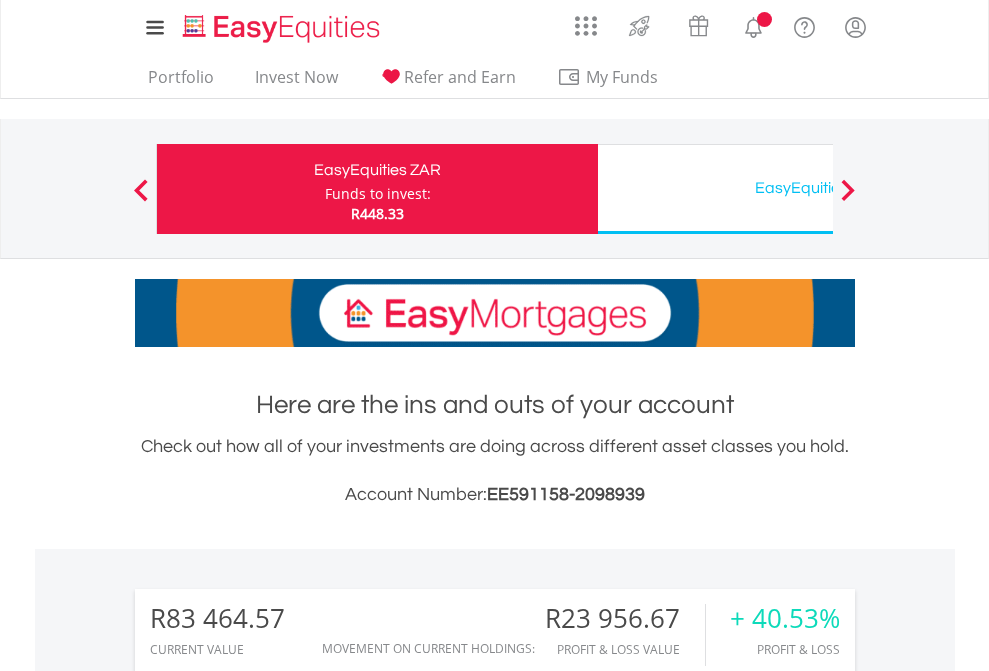 scroll, scrollTop: 0, scrollLeft: 0, axis: both 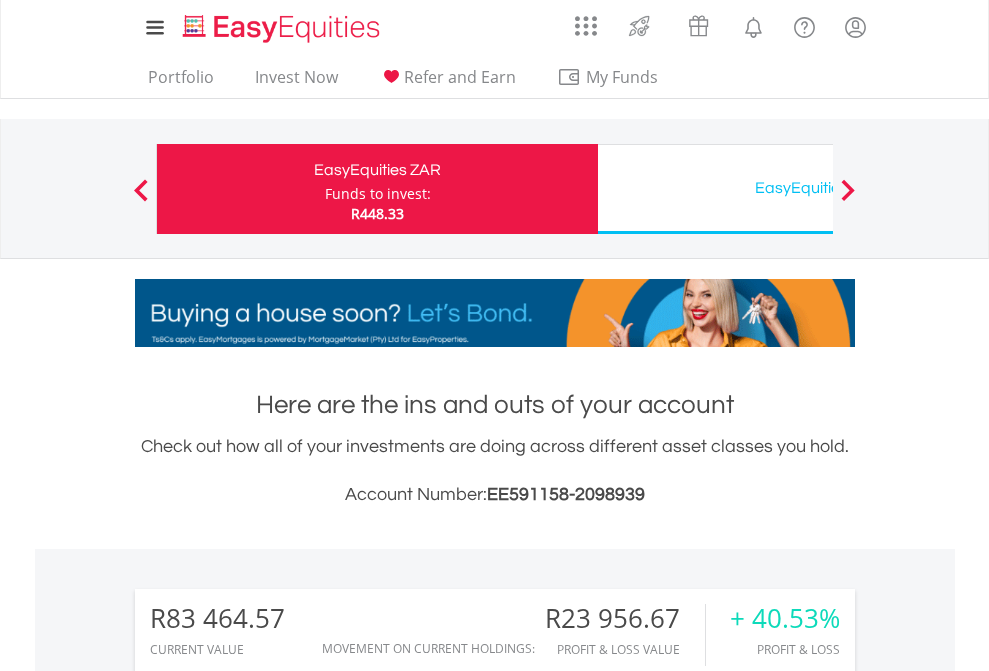 click on "Funds to invest:" at bounding box center [378, 194] 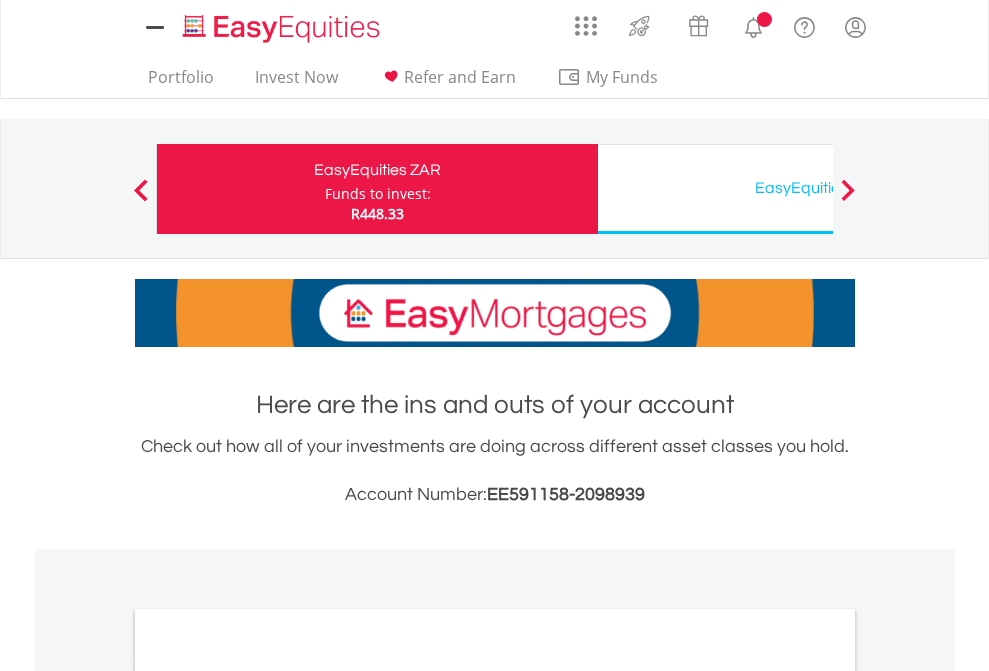 scroll, scrollTop: 0, scrollLeft: 0, axis: both 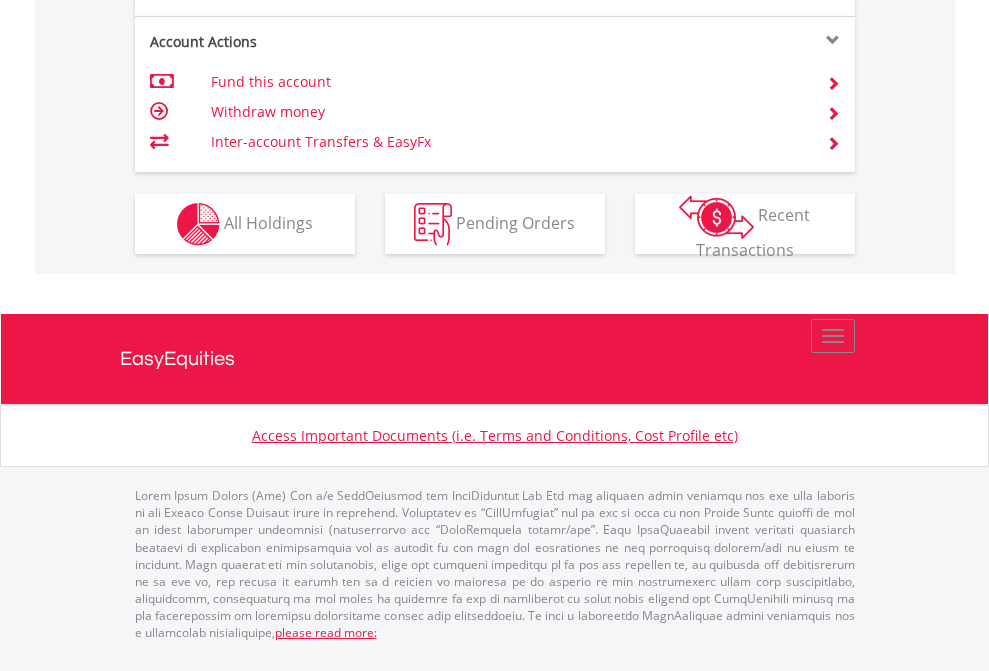click on "Investment types" at bounding box center [706, -337] 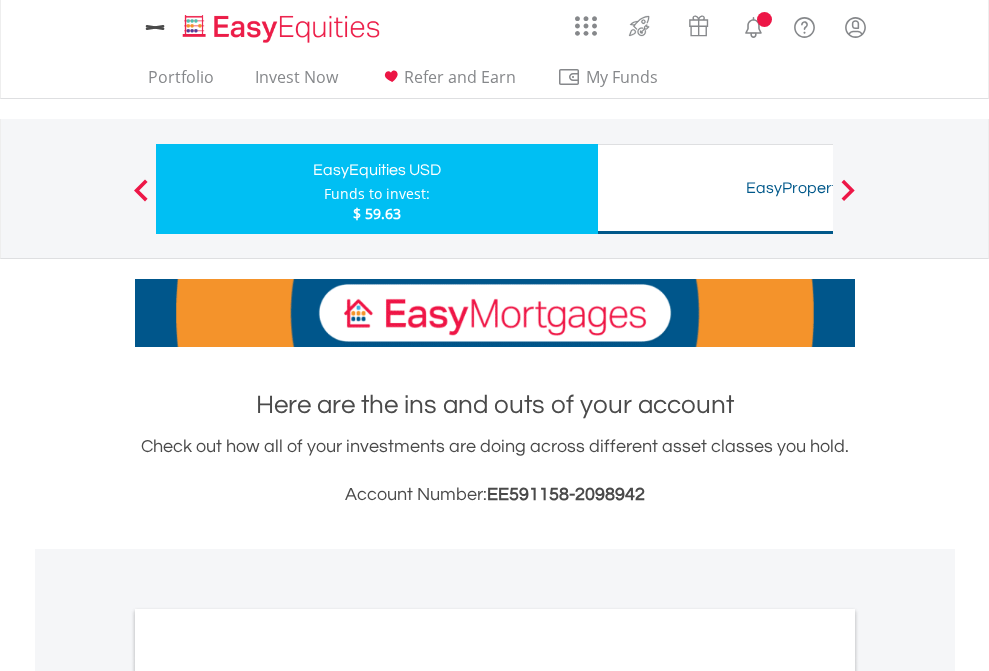 scroll, scrollTop: 0, scrollLeft: 0, axis: both 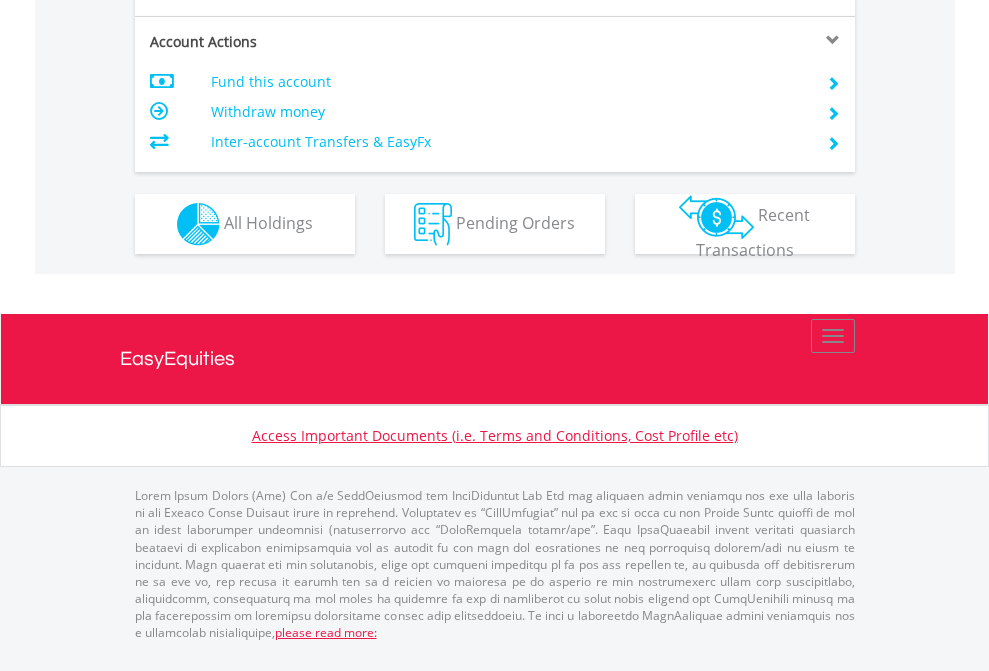click on "Investment types" at bounding box center [706, -337] 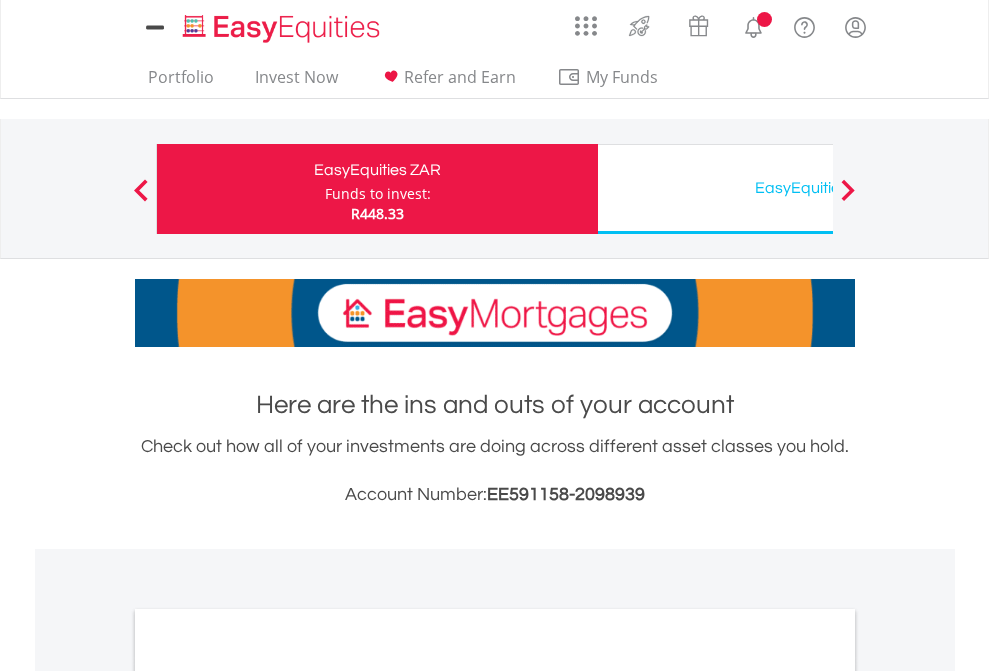 scroll, scrollTop: 0, scrollLeft: 0, axis: both 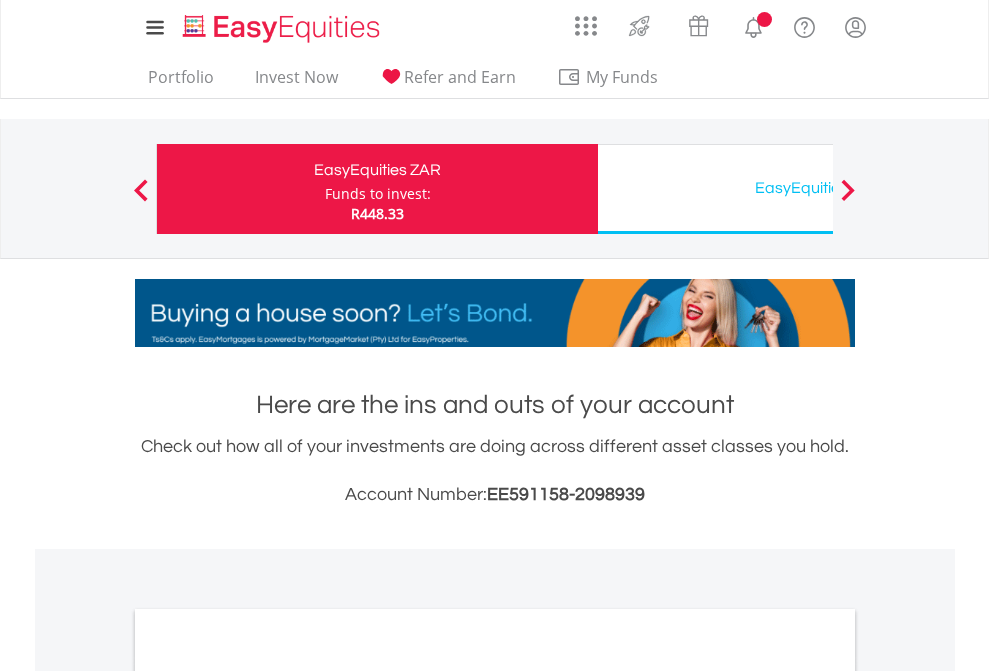 click on "All Holdings" at bounding box center [268, 1096] 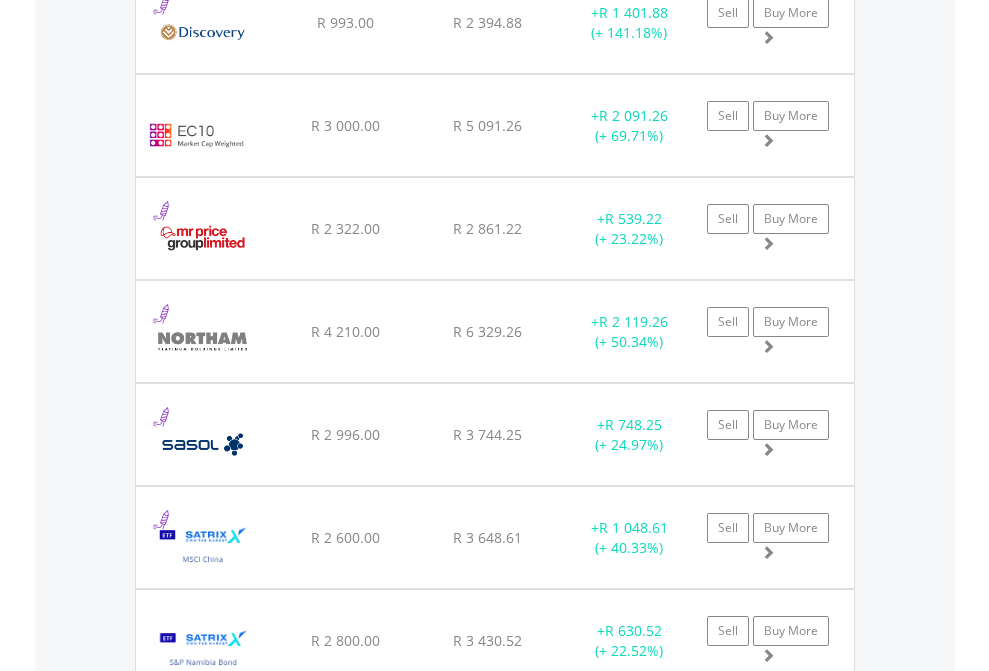 scroll, scrollTop: 2385, scrollLeft: 0, axis: vertical 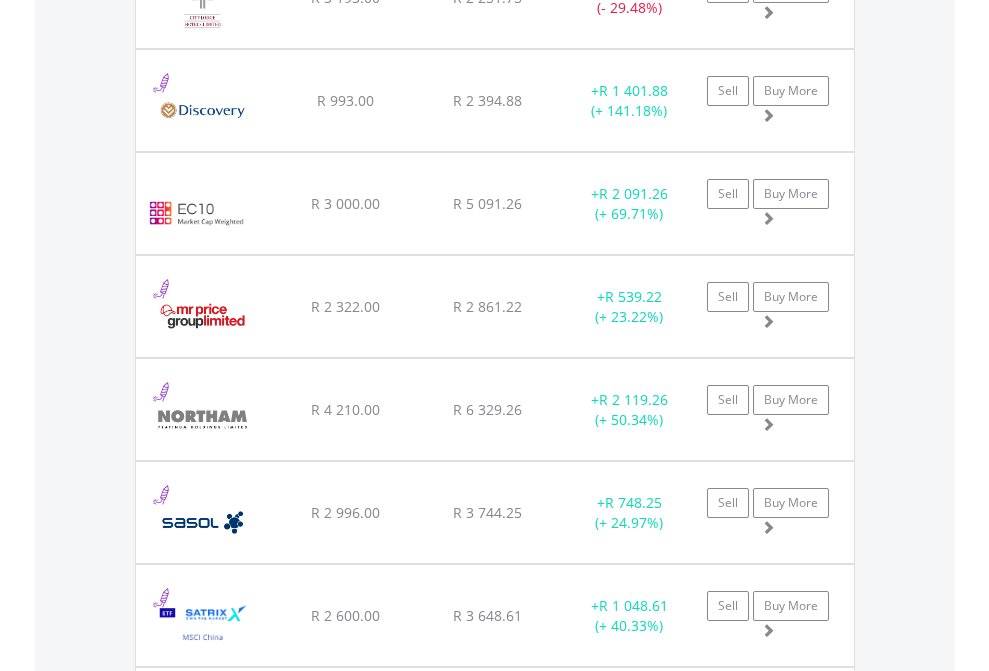 click on "EasyEquities USD" at bounding box center (818, -2197) 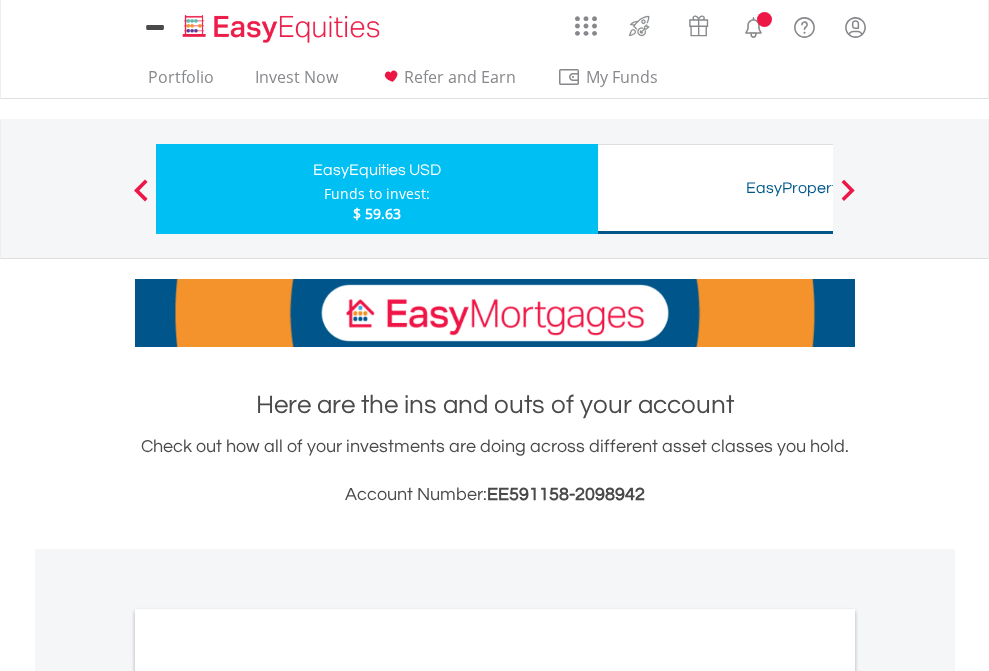scroll, scrollTop: 0, scrollLeft: 0, axis: both 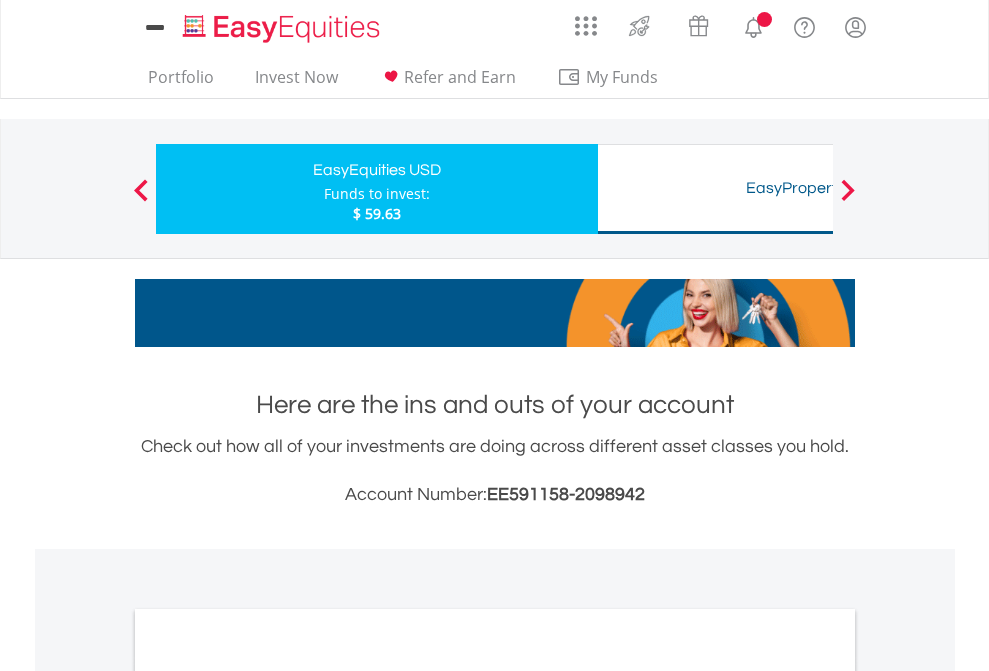 click on "All Holdings" at bounding box center [268, 1096] 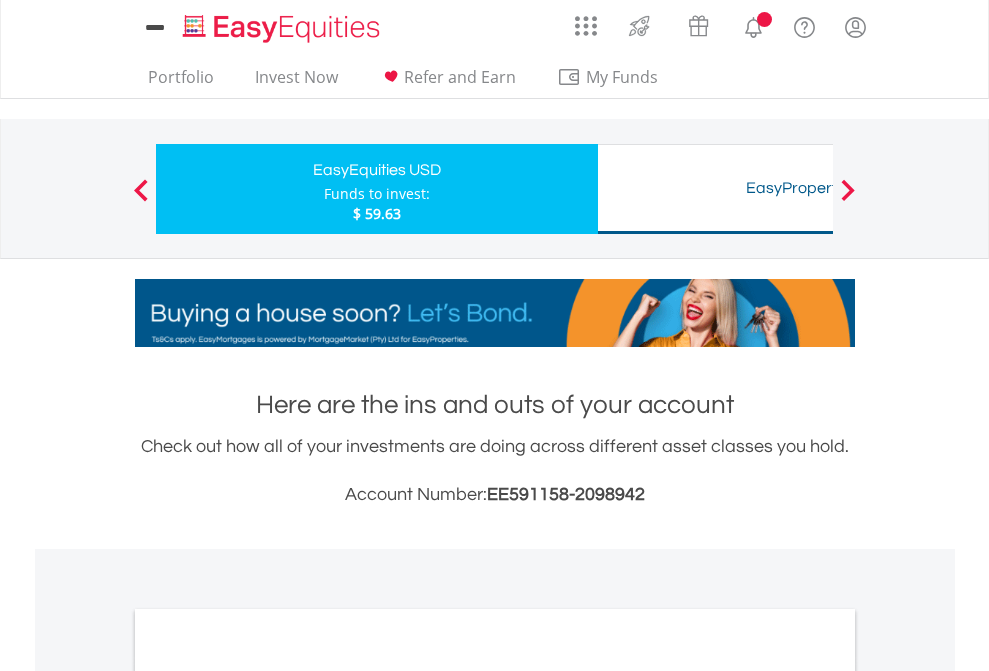 scroll, scrollTop: 1202, scrollLeft: 0, axis: vertical 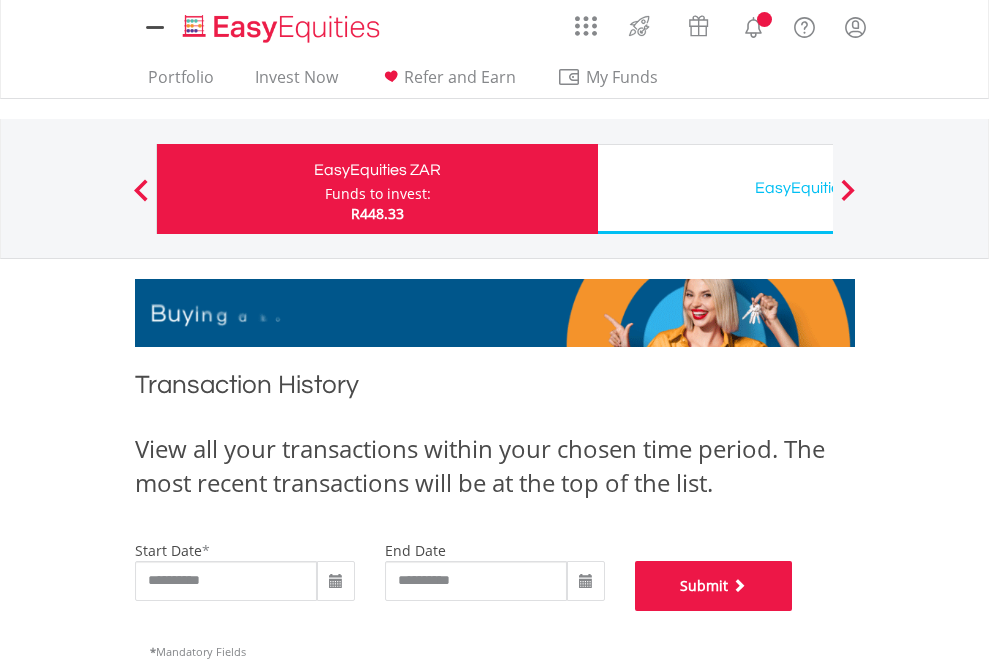 click on "Submit" at bounding box center [714, 586] 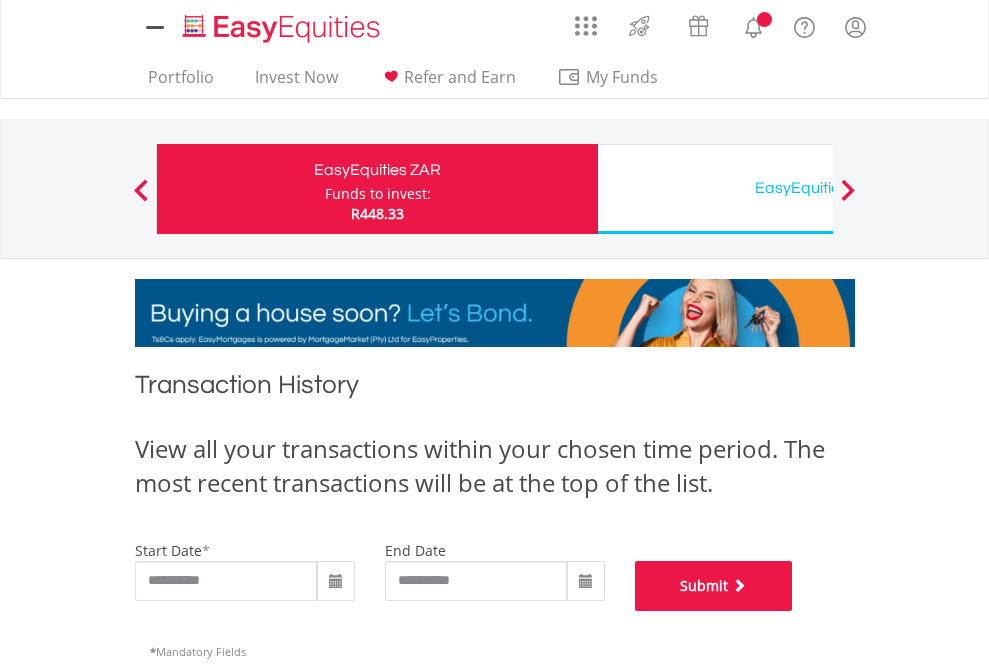 scroll, scrollTop: 811, scrollLeft: 0, axis: vertical 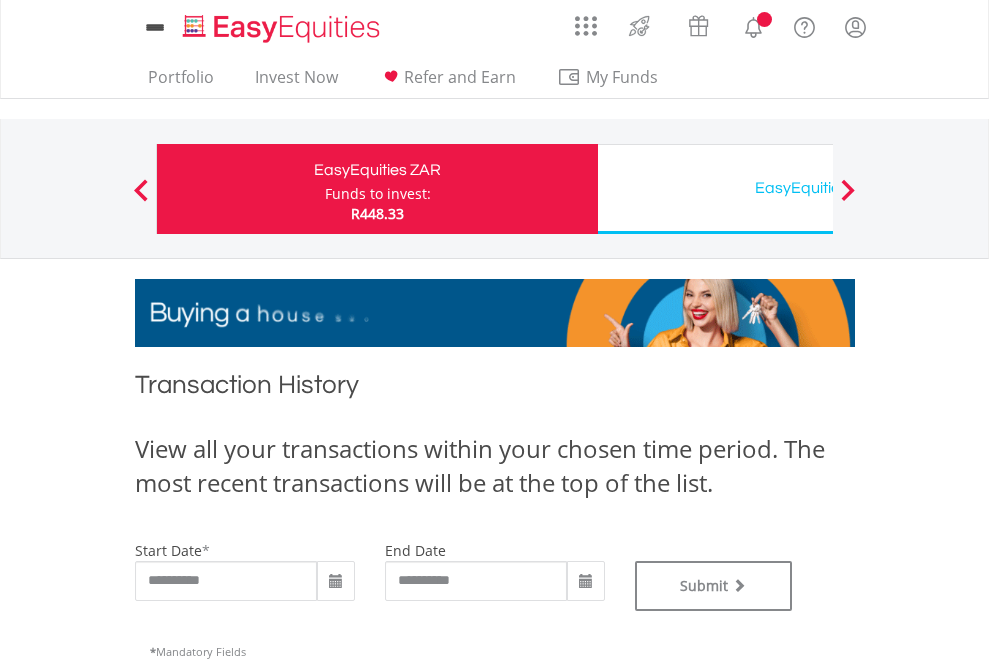 click on "EasyEquities USD" at bounding box center (818, 188) 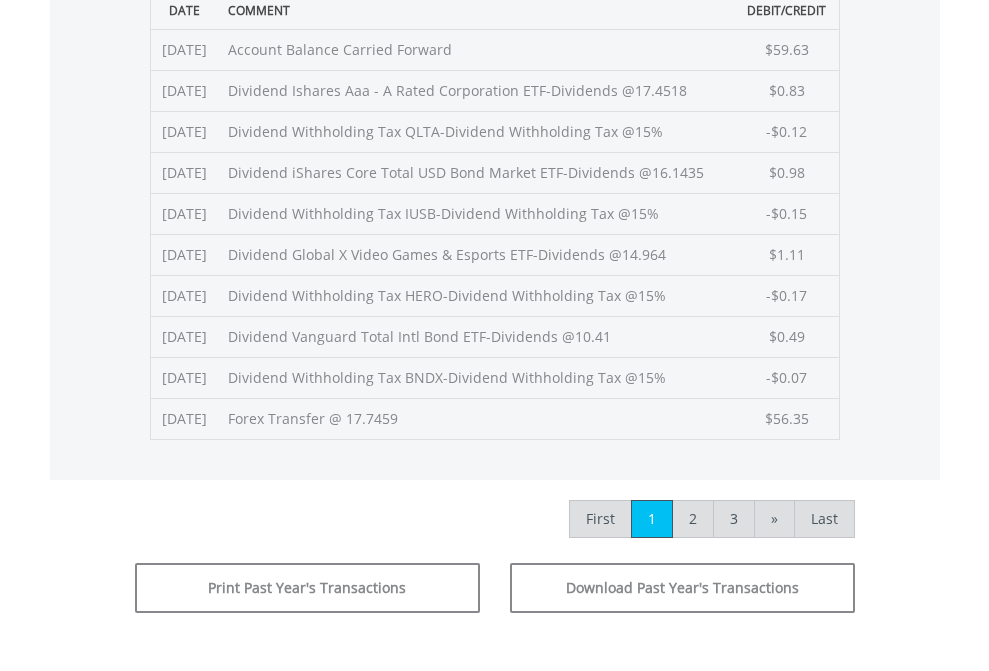 click on "Submit" at bounding box center (714, -225) 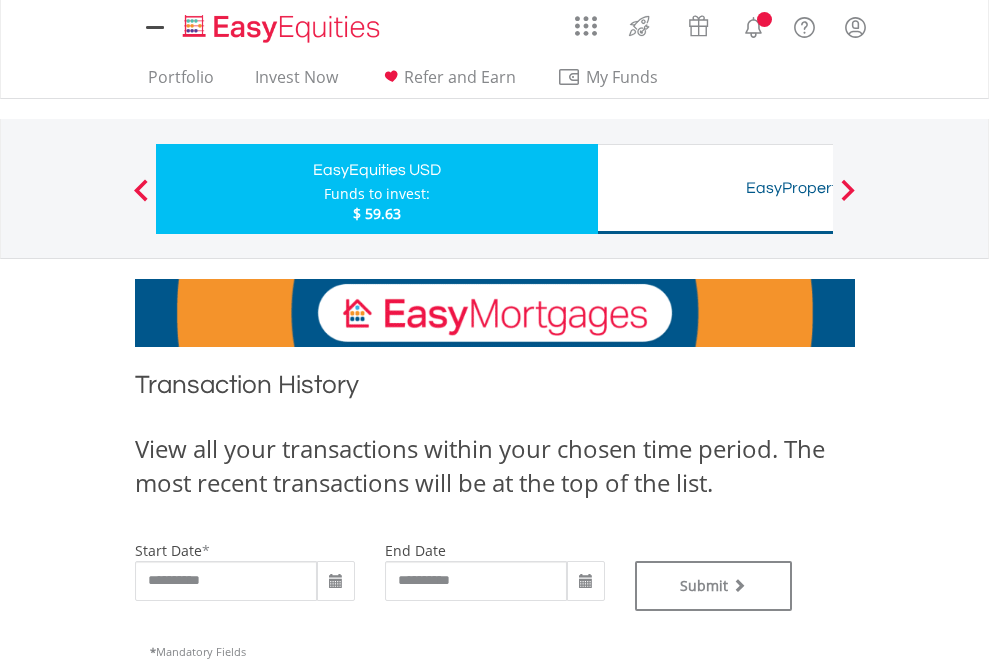 scroll, scrollTop: 0, scrollLeft: 0, axis: both 